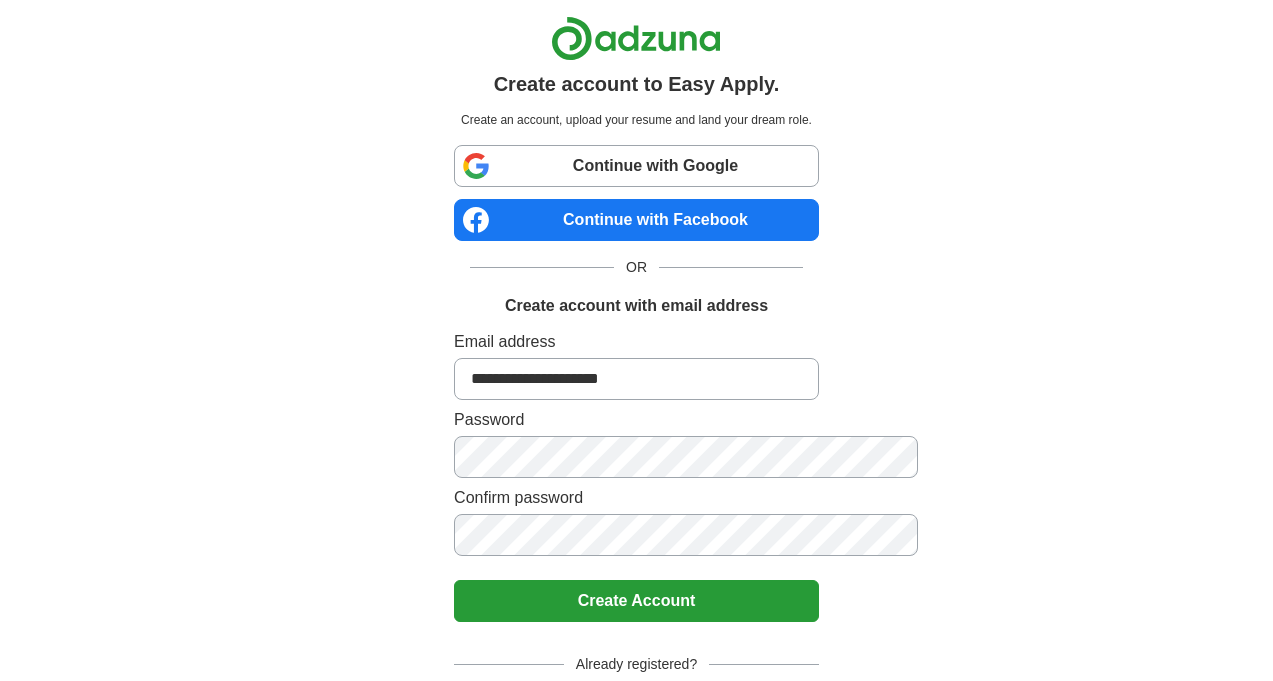scroll, scrollTop: 0, scrollLeft: 0, axis: both 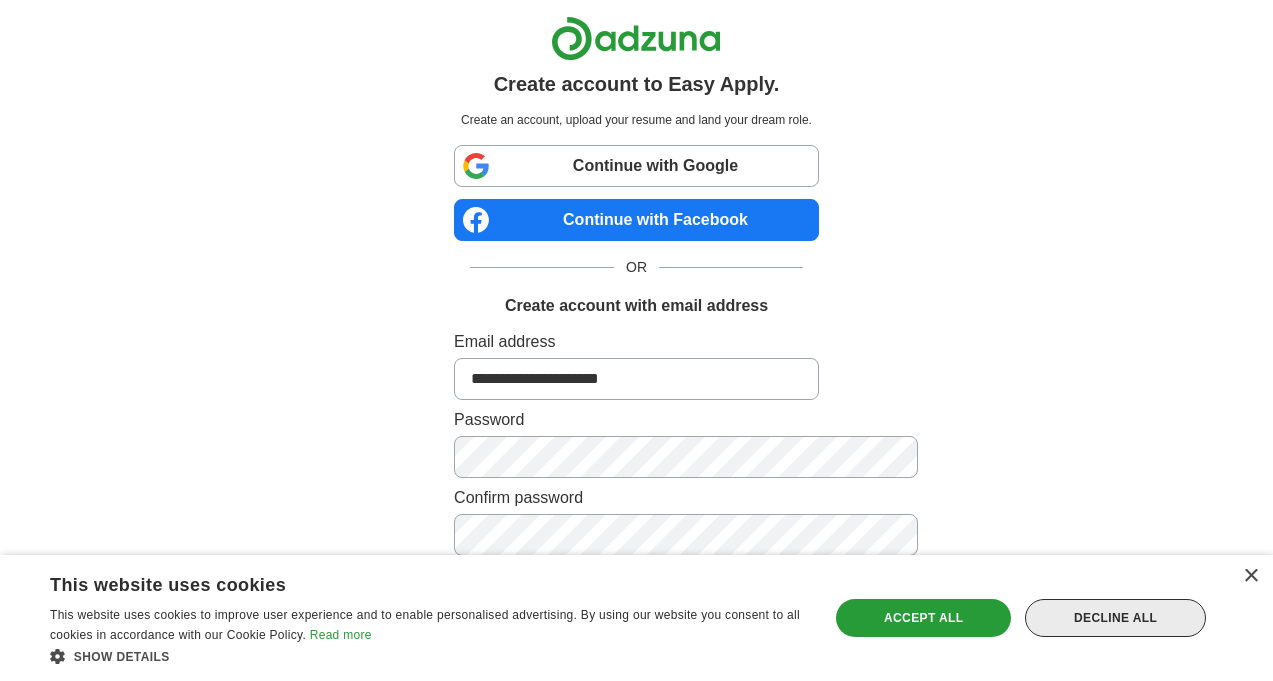 click on "Decline all" at bounding box center [1115, 618] 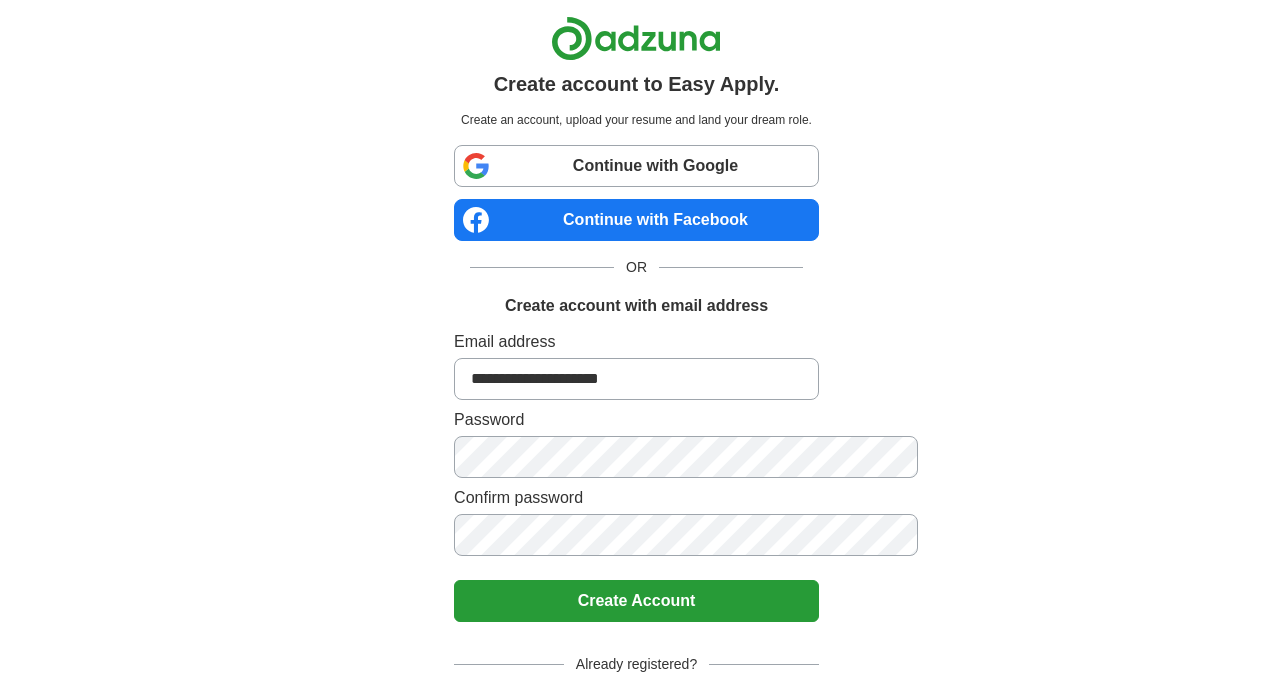 click on "Create Account" at bounding box center (636, 601) 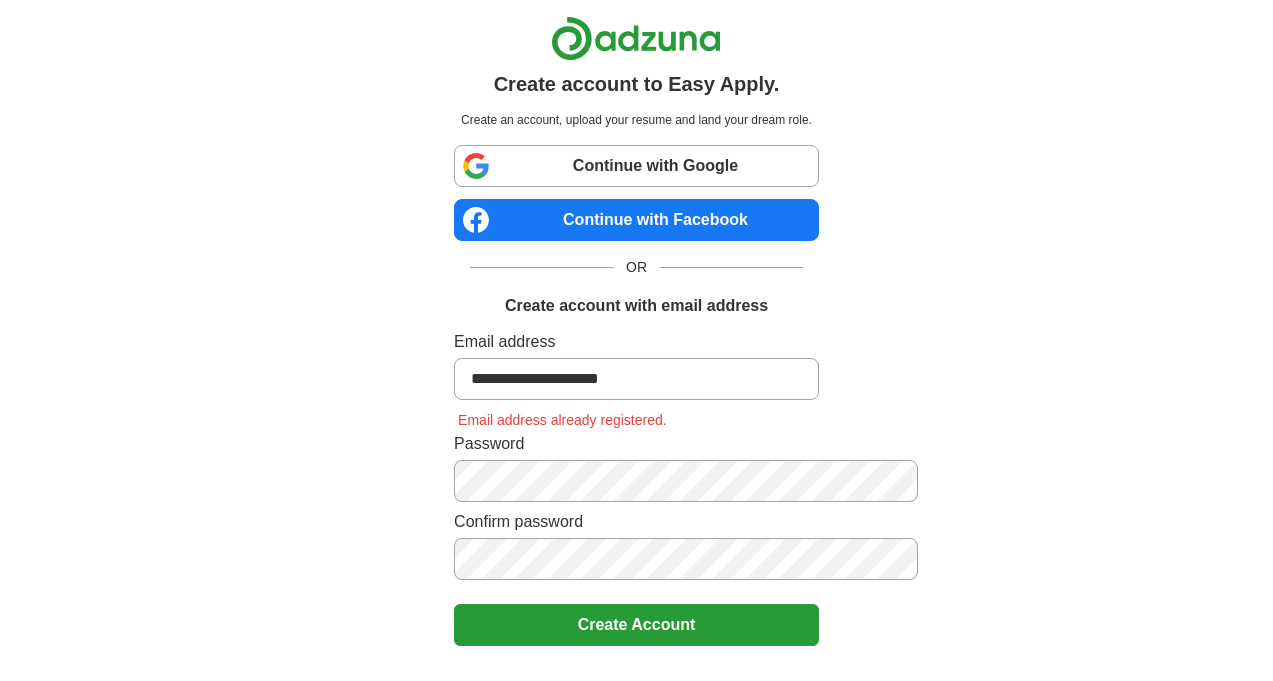 scroll, scrollTop: 100, scrollLeft: 0, axis: vertical 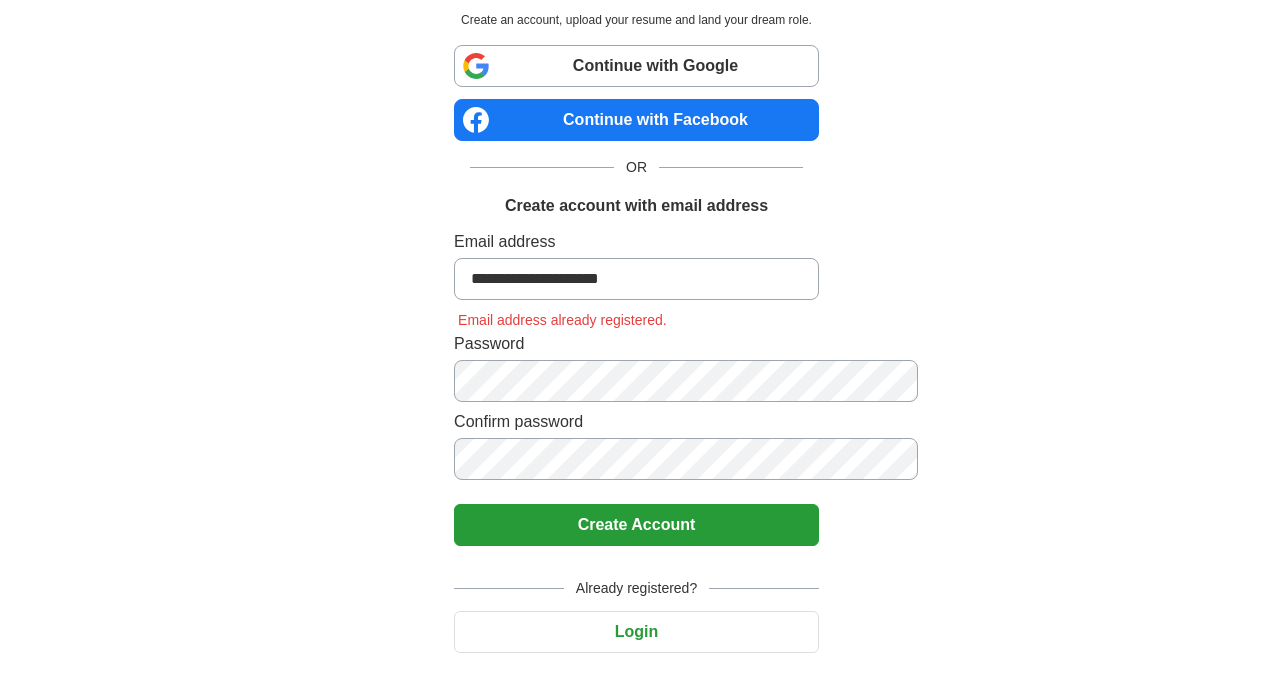 click on "Login" at bounding box center (636, 632) 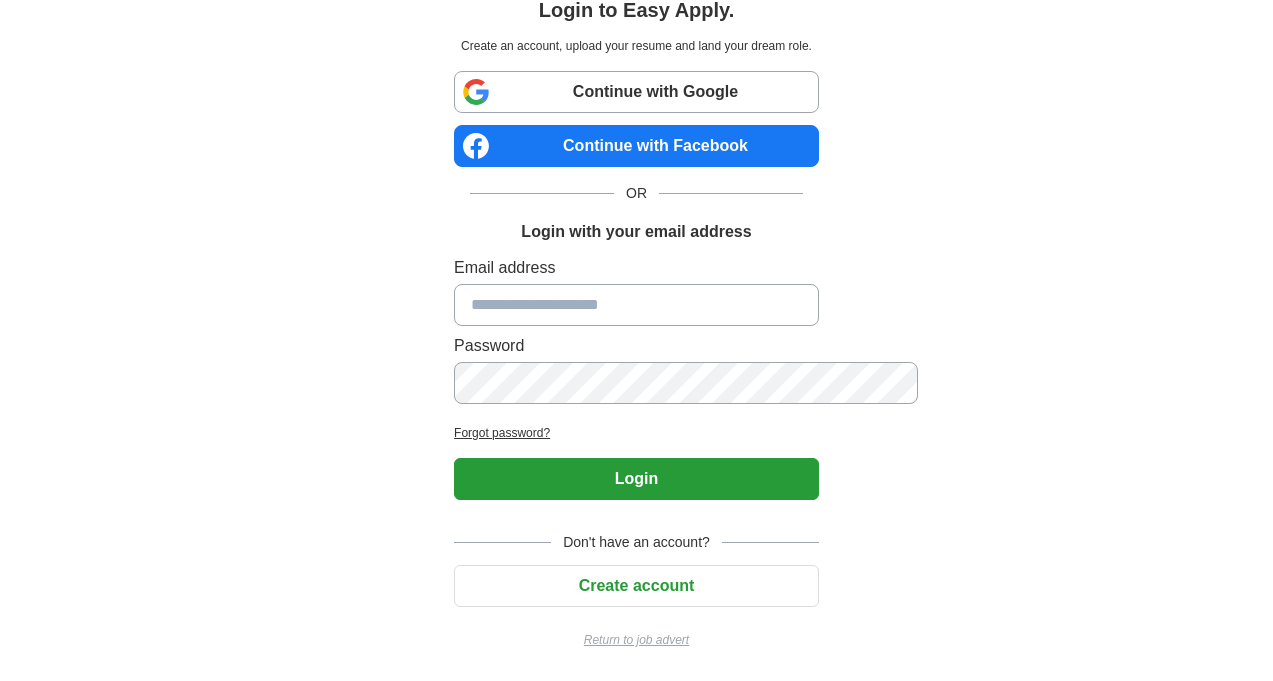 type on "**********" 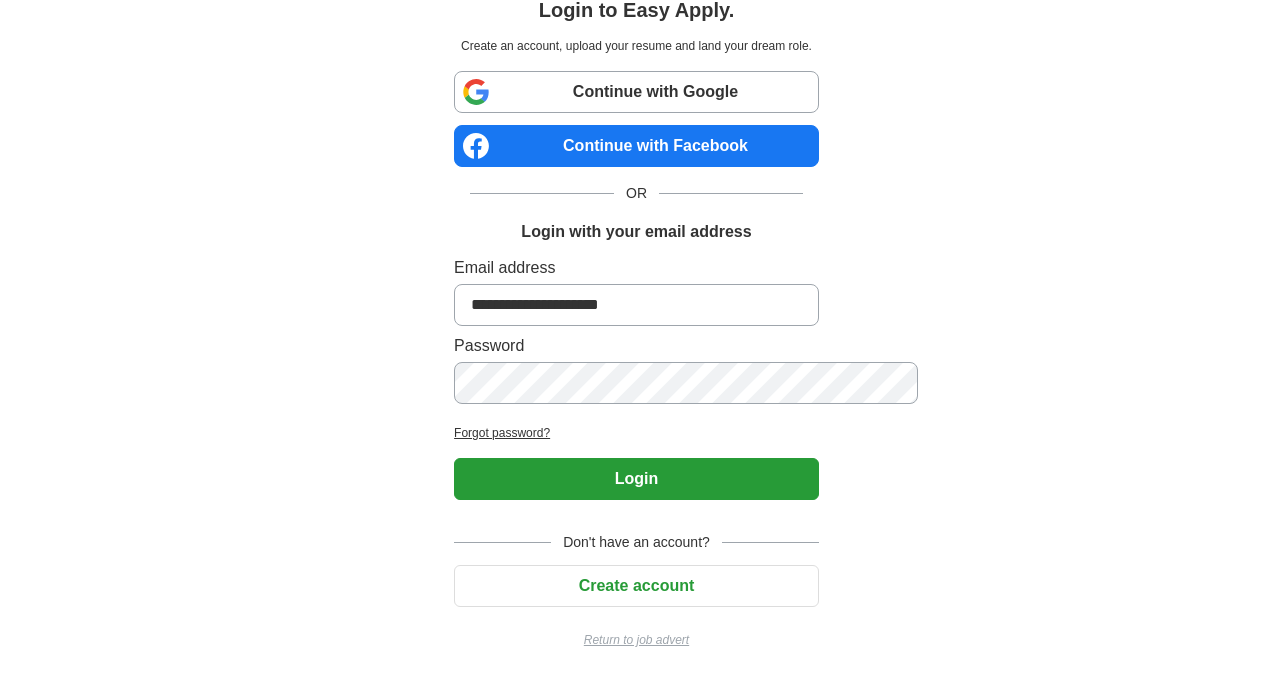 click on "Login" at bounding box center [636, 479] 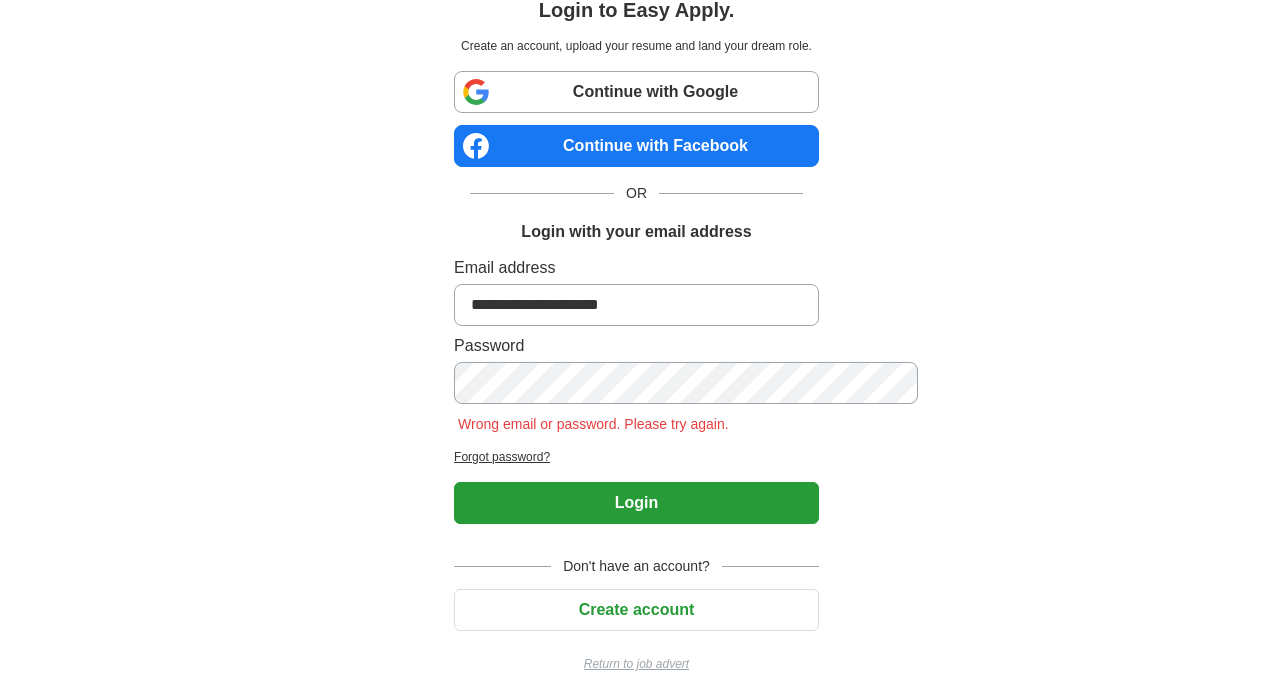 click on "Login" at bounding box center (636, 503) 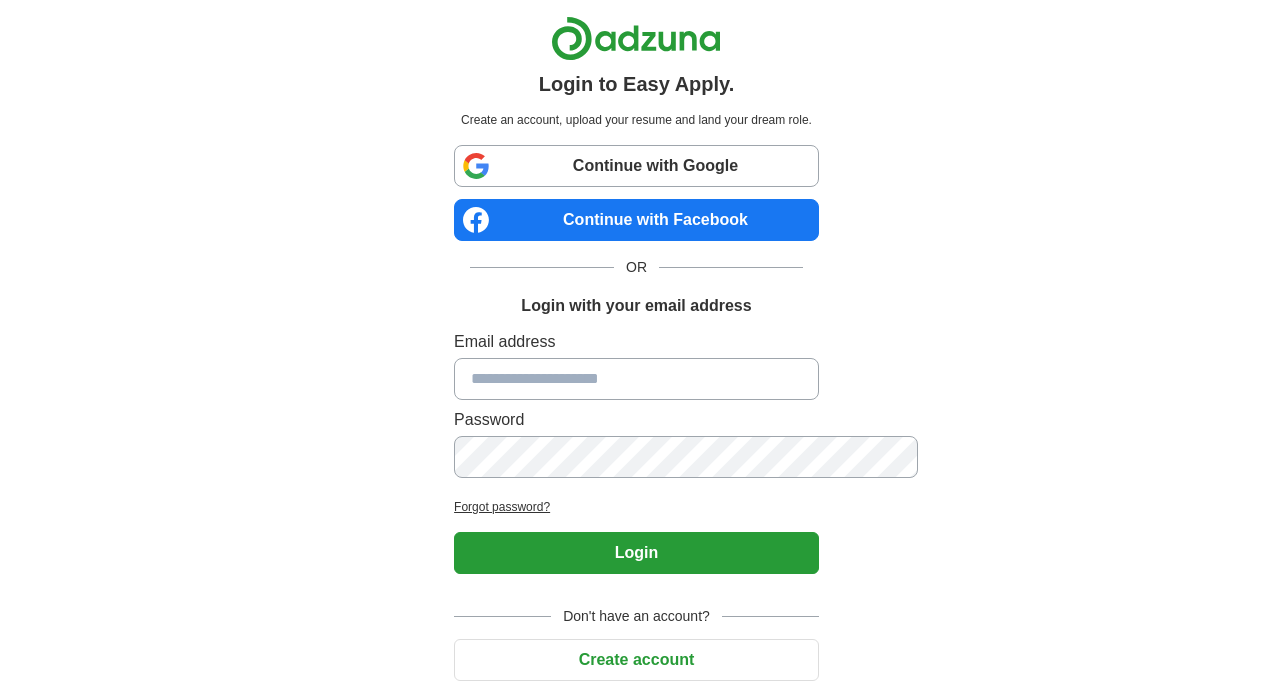 scroll, scrollTop: 0, scrollLeft: 0, axis: both 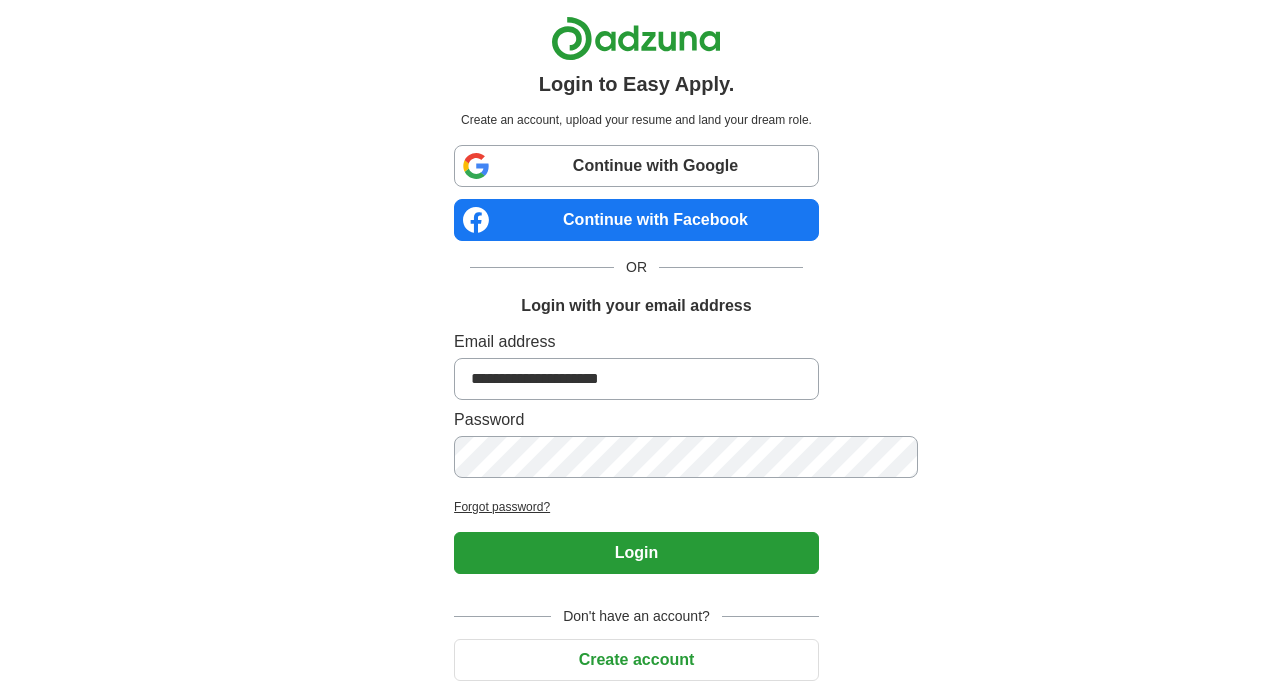 click on "Login" at bounding box center (636, 553) 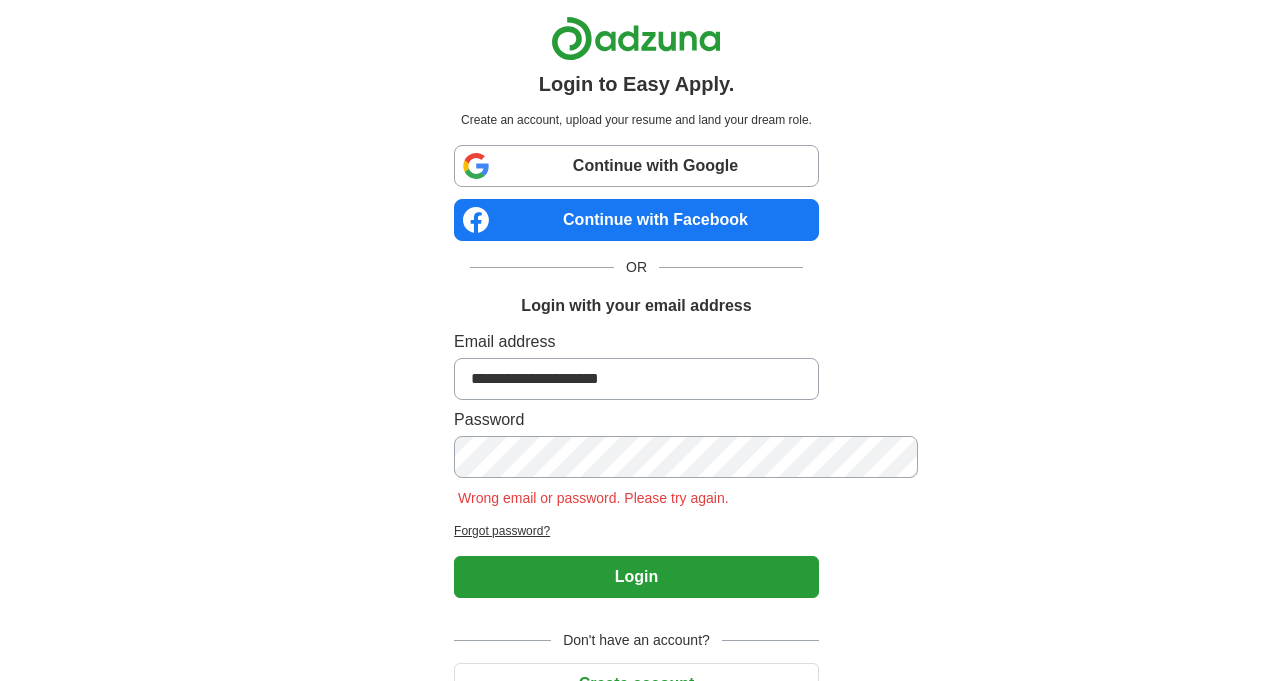 click on "**********" at bounding box center (636, 379) 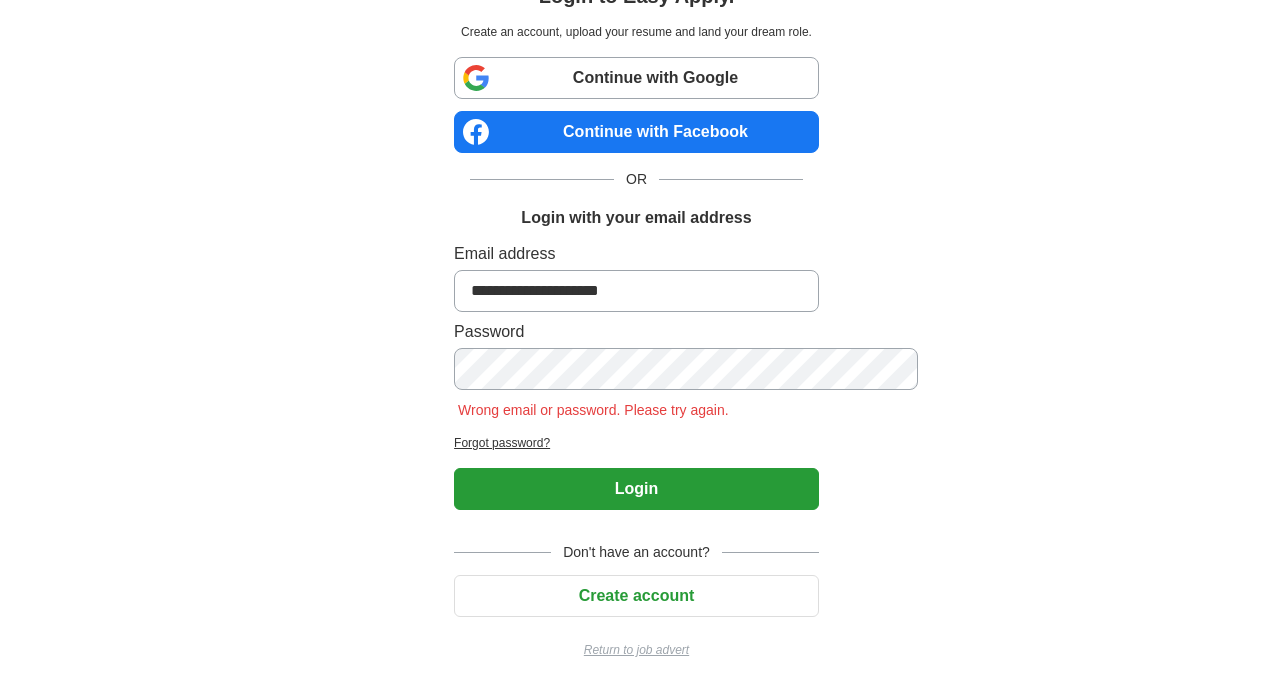 scroll, scrollTop: 98, scrollLeft: 0, axis: vertical 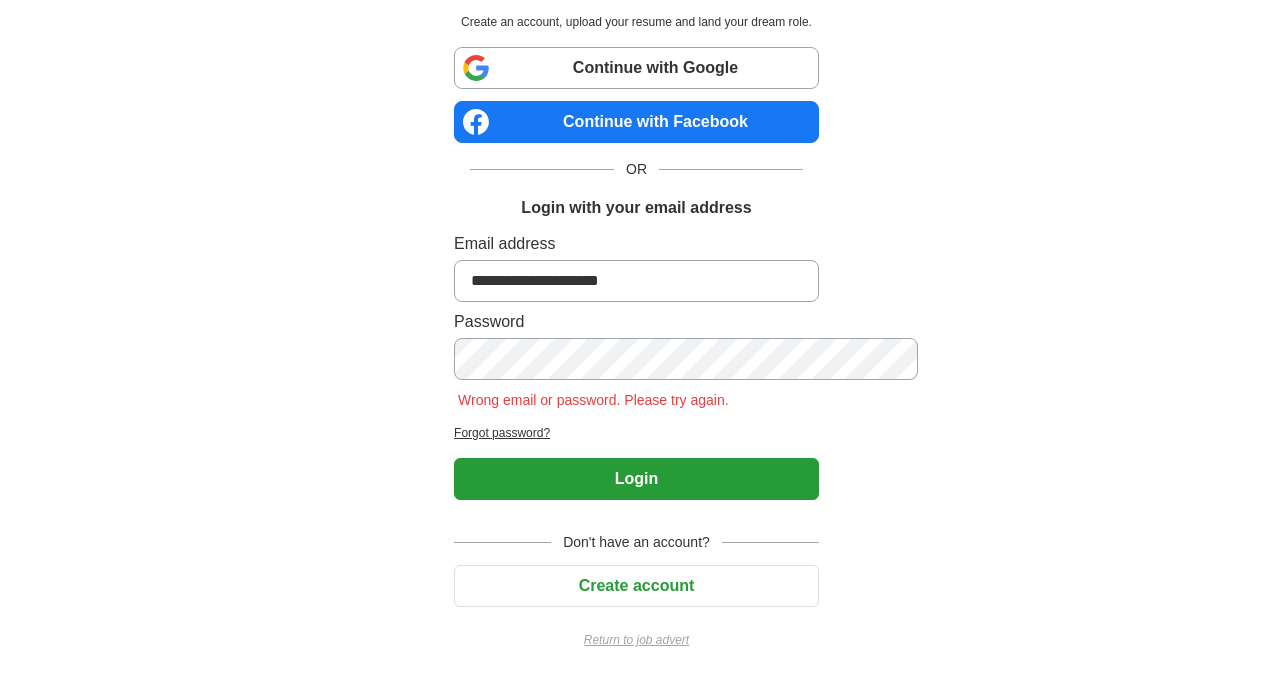 click on "Create account" at bounding box center [636, 586] 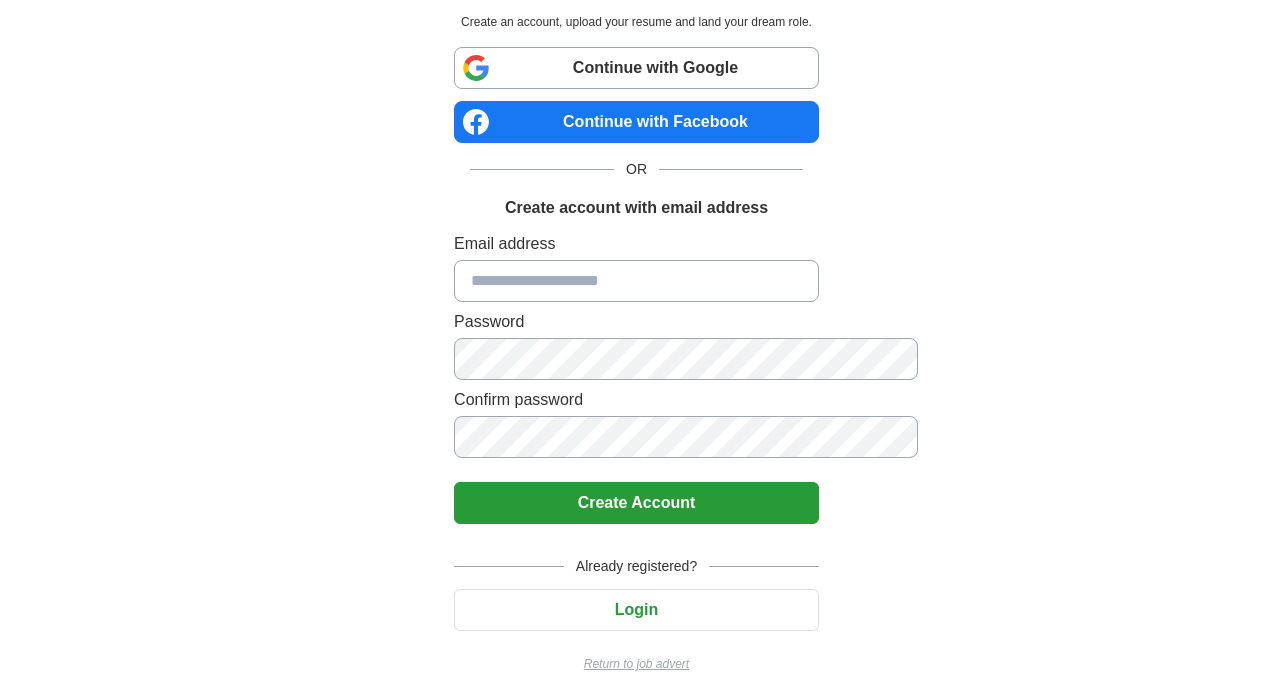 click at bounding box center (636, 281) 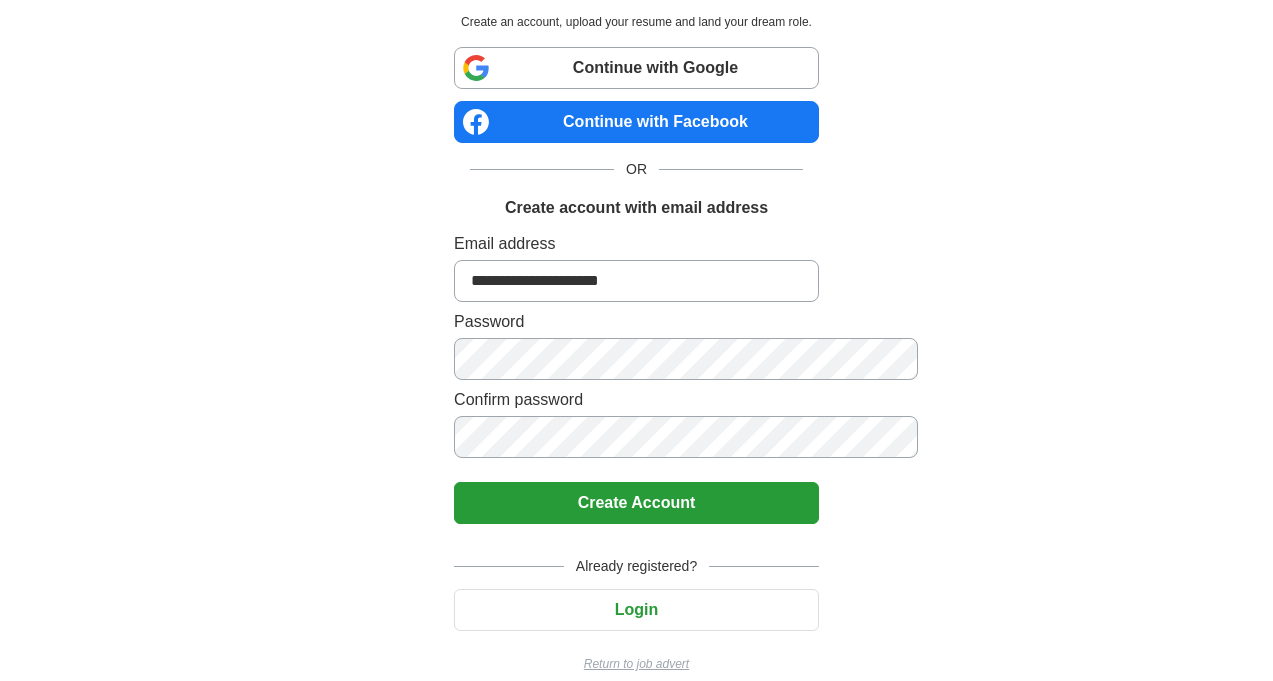 click on "Create Account" at bounding box center [636, 503] 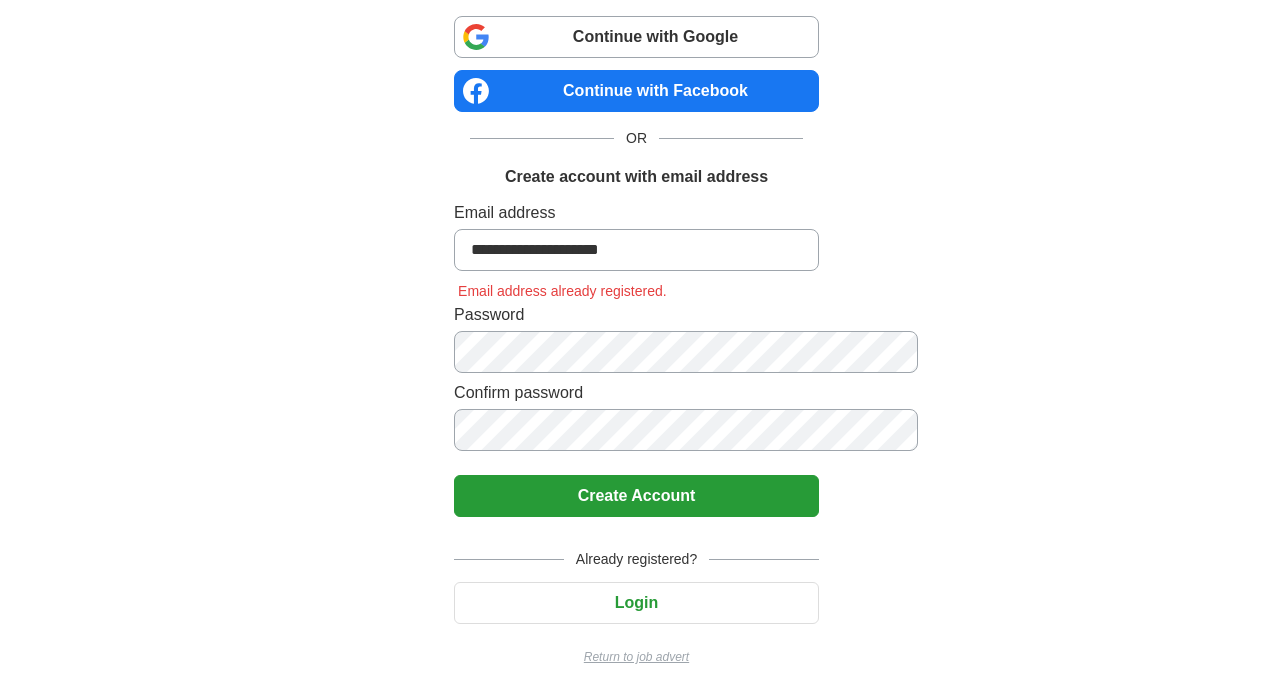 scroll, scrollTop: 146, scrollLeft: 0, axis: vertical 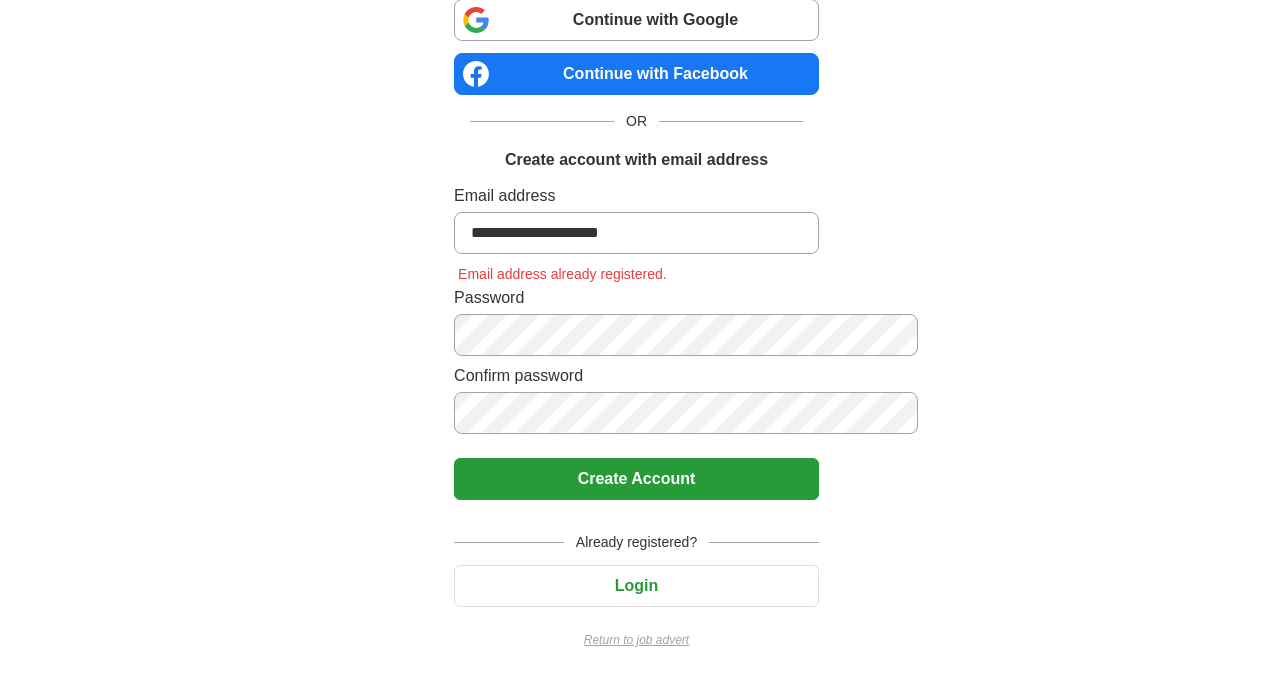 click on "Login" at bounding box center (636, 586) 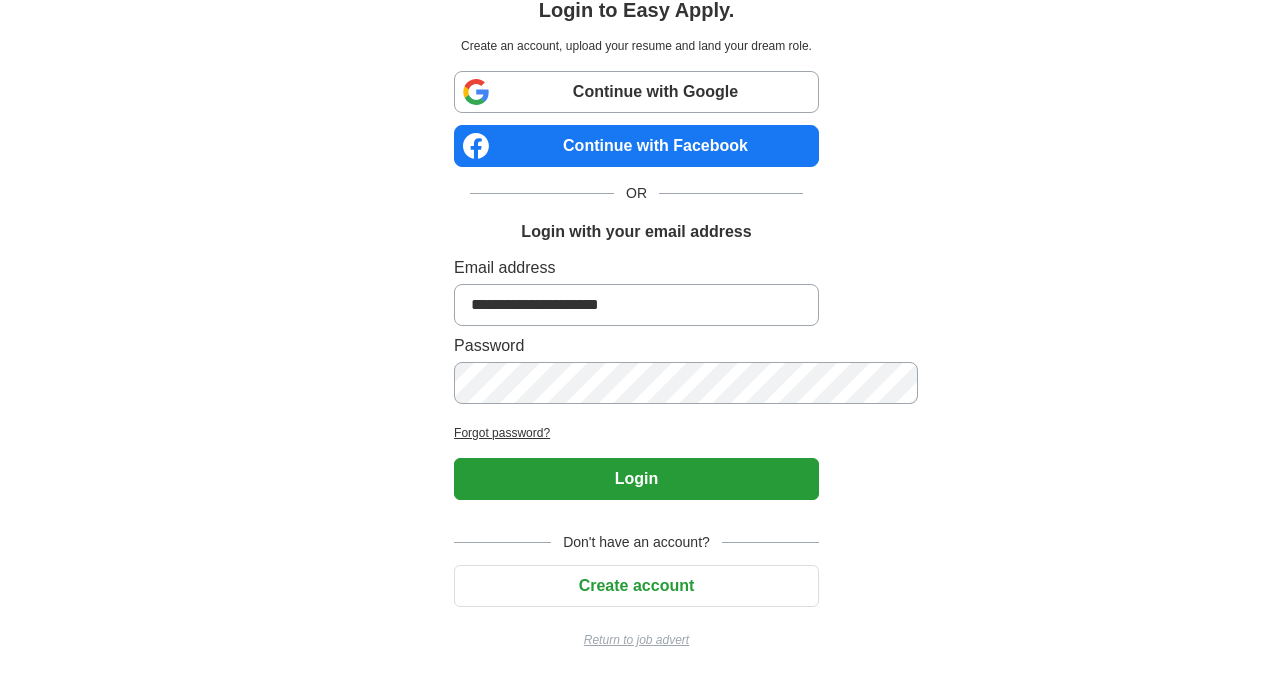 click on "Login" at bounding box center [636, 479] 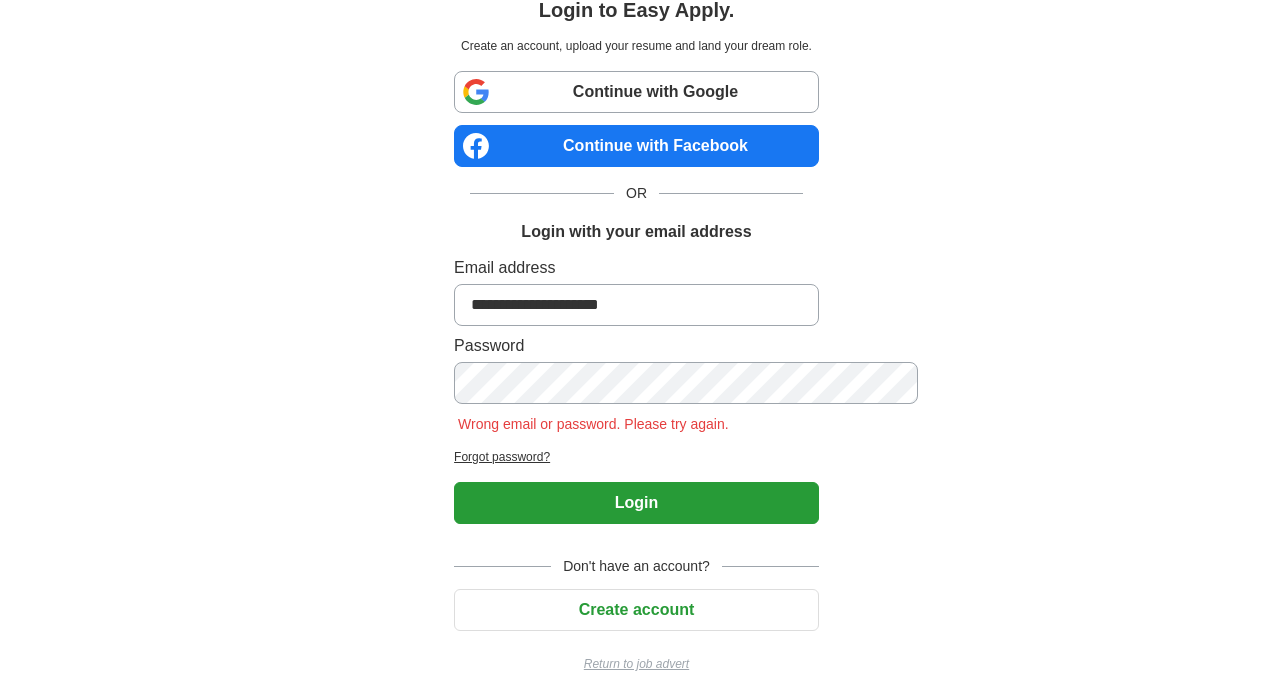 click on "**********" at bounding box center [637, 315] 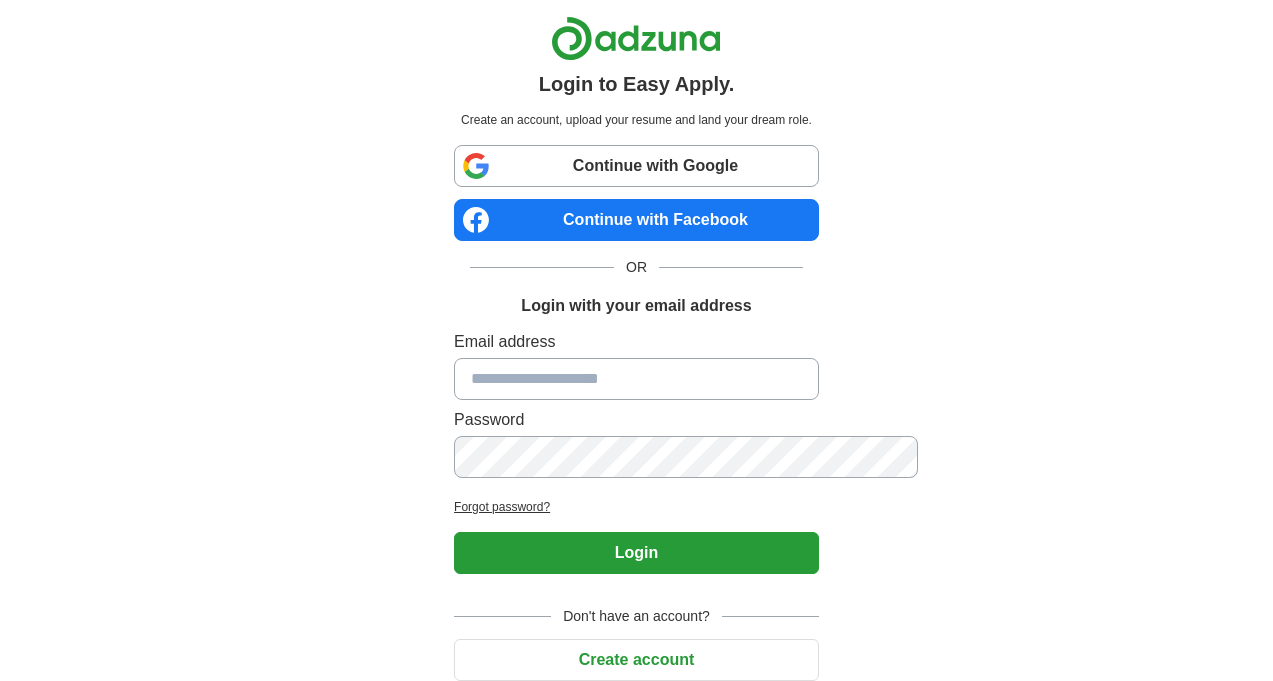 scroll, scrollTop: 0, scrollLeft: 0, axis: both 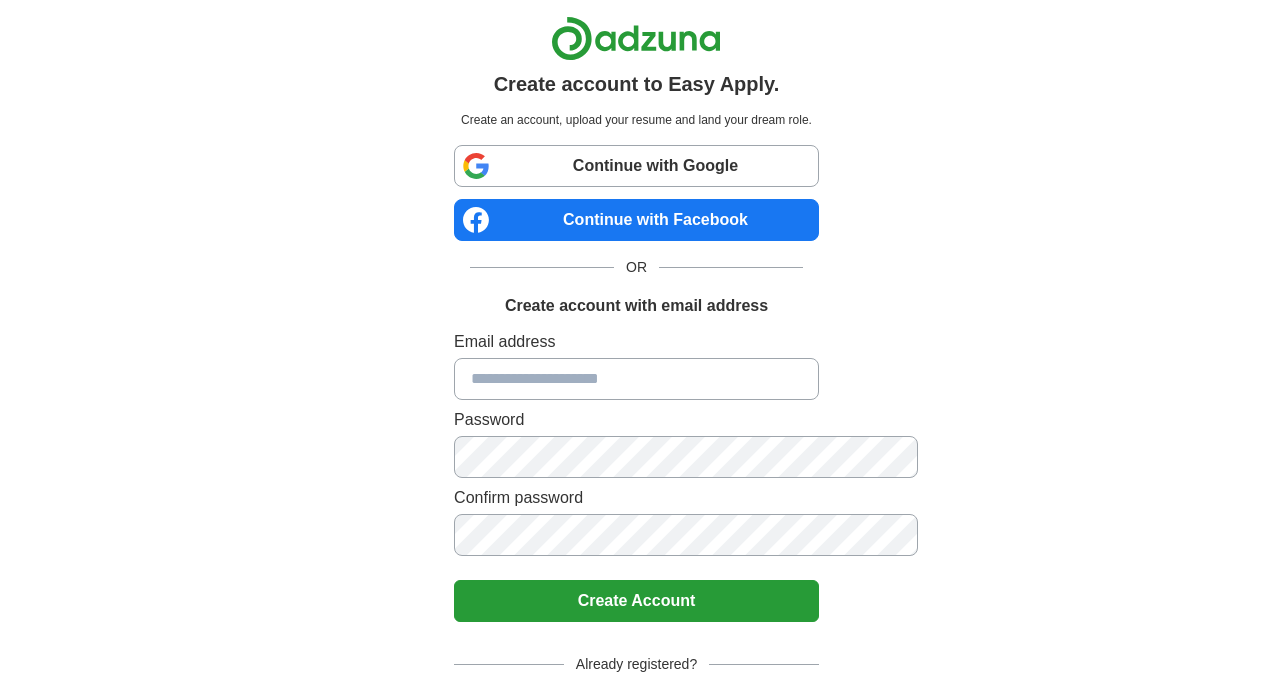click at bounding box center [636, 379] 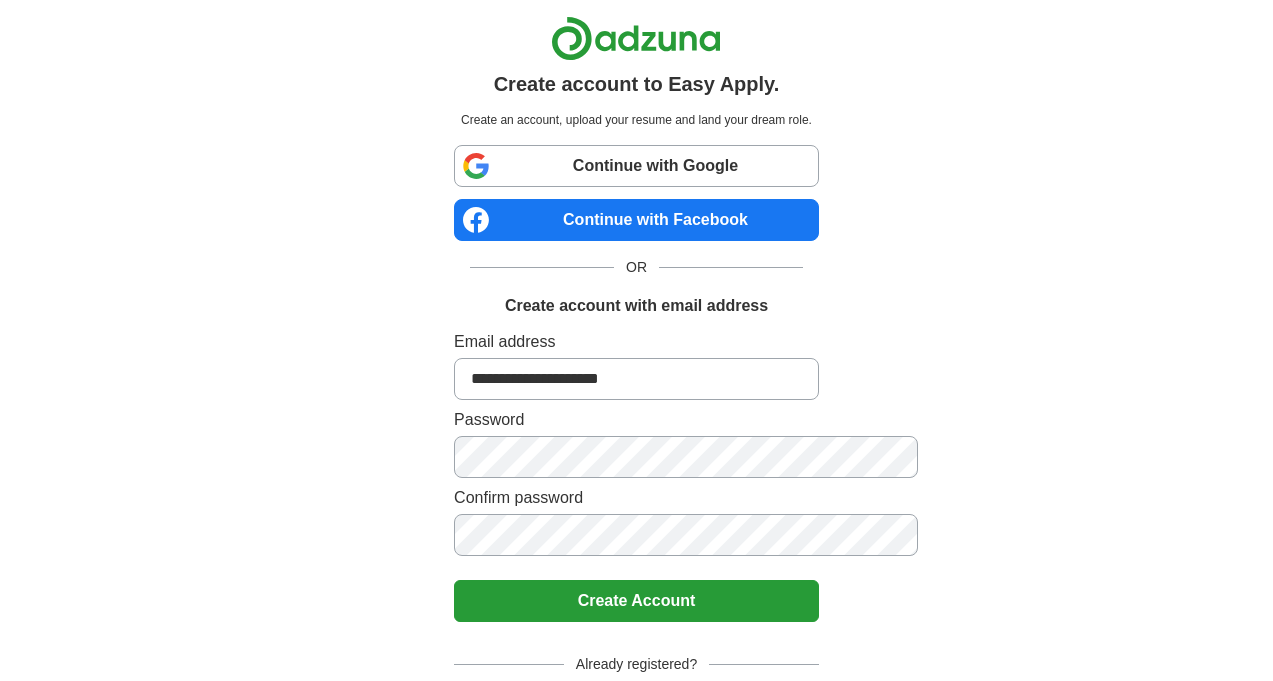 click on "Create Account" at bounding box center (636, 601) 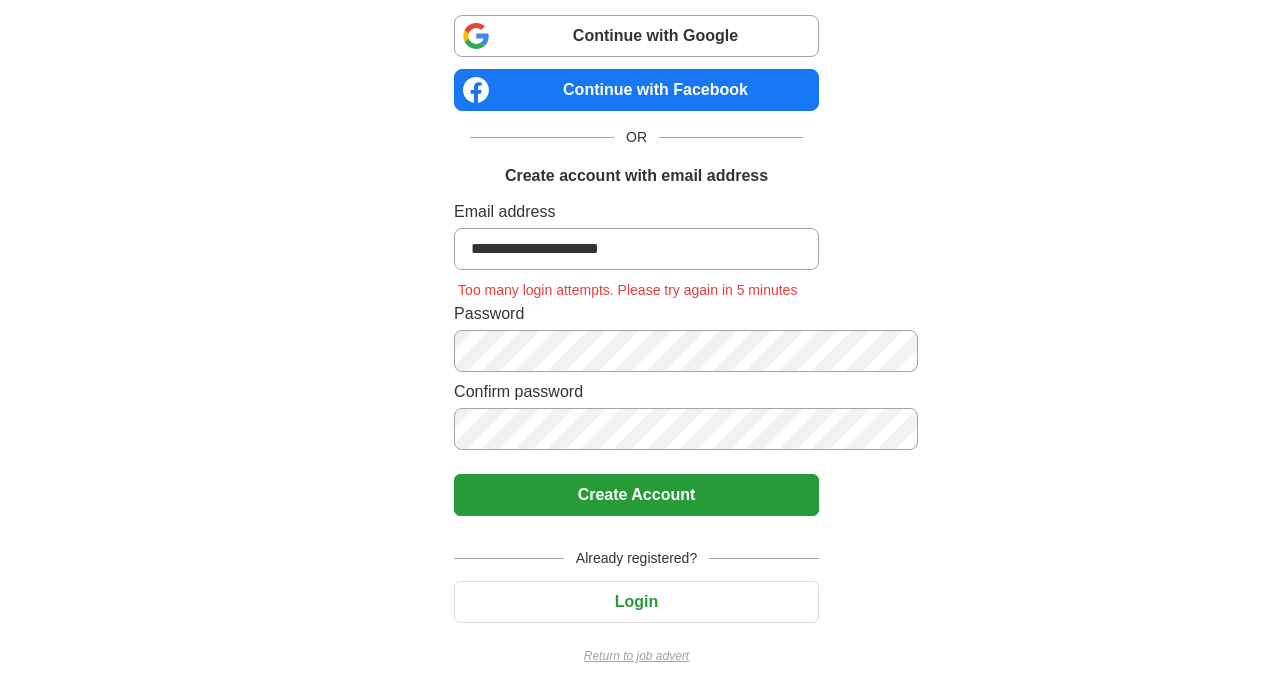 scroll, scrollTop: 146, scrollLeft: 0, axis: vertical 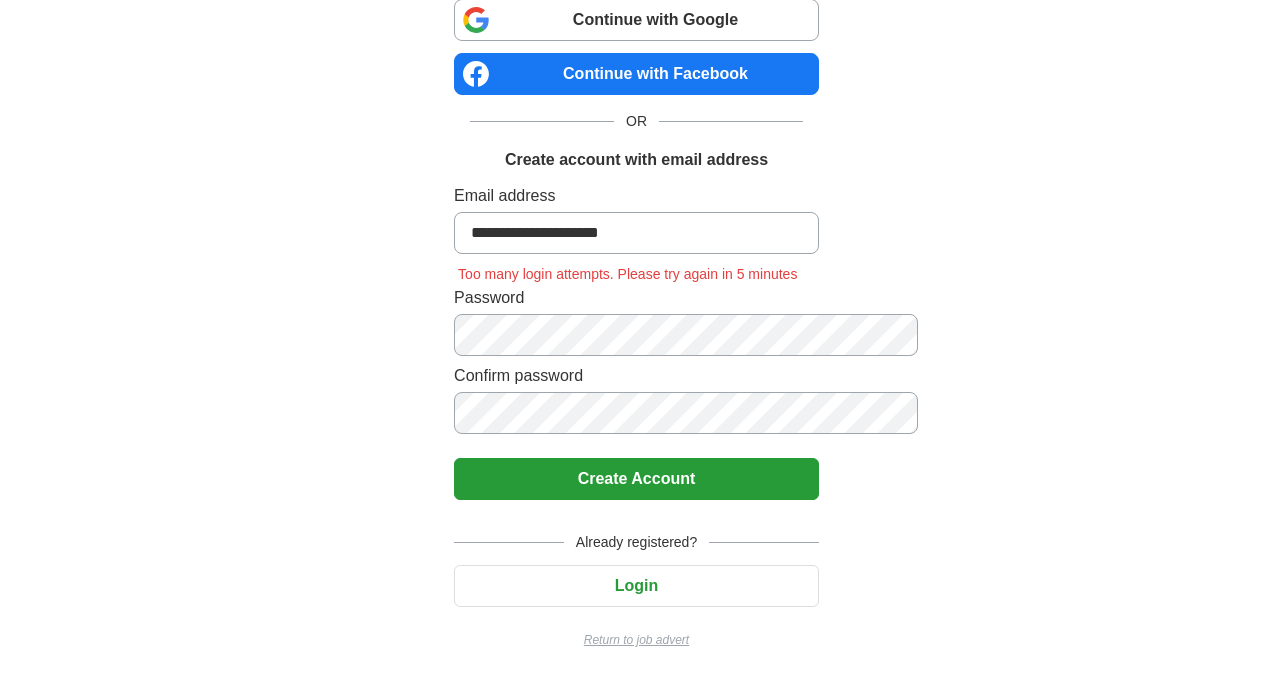 type 